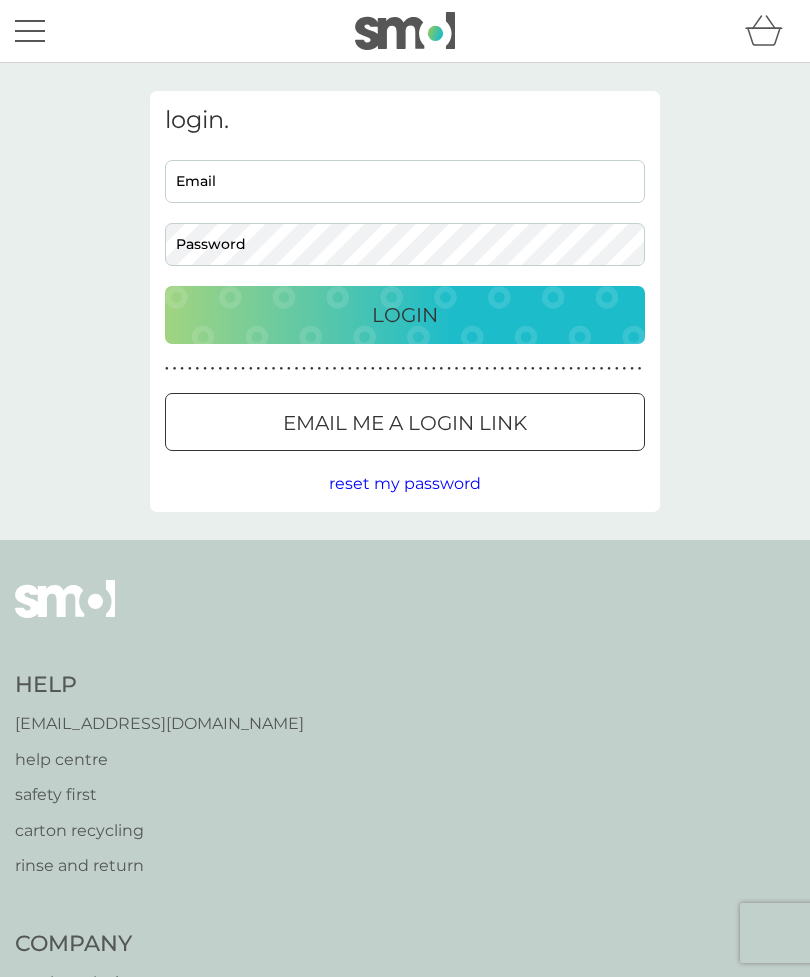 scroll, scrollTop: 0, scrollLeft: 0, axis: both 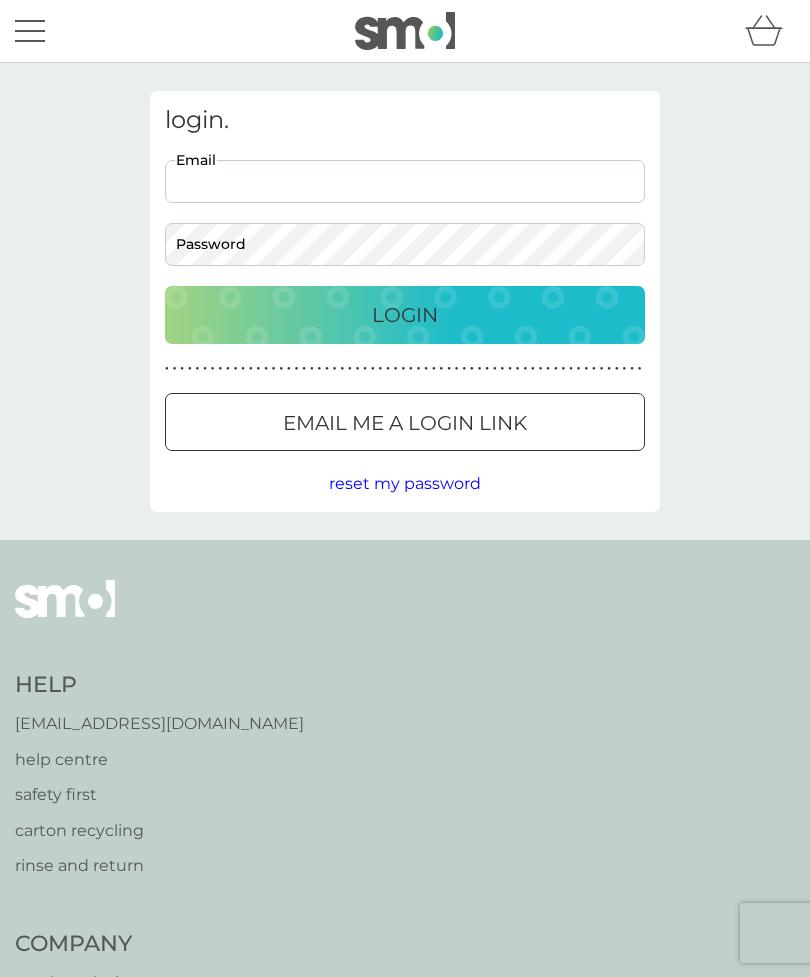 type on "[EMAIL_ADDRESS][DOMAIN_NAME]" 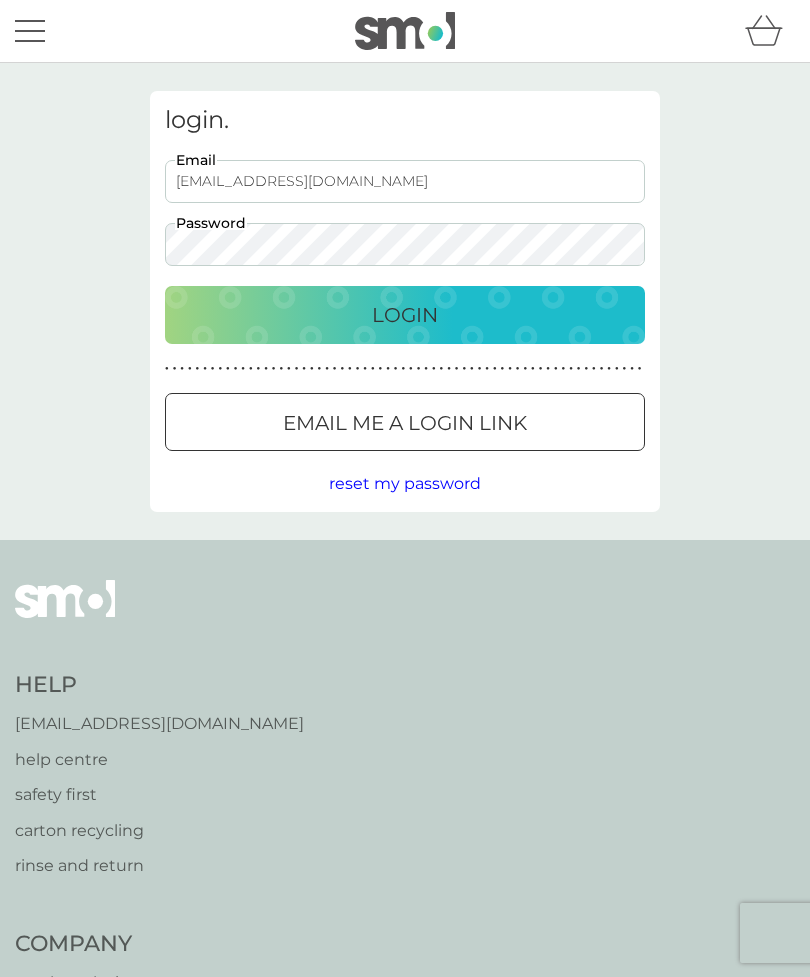 click on "Login" at bounding box center [405, 315] 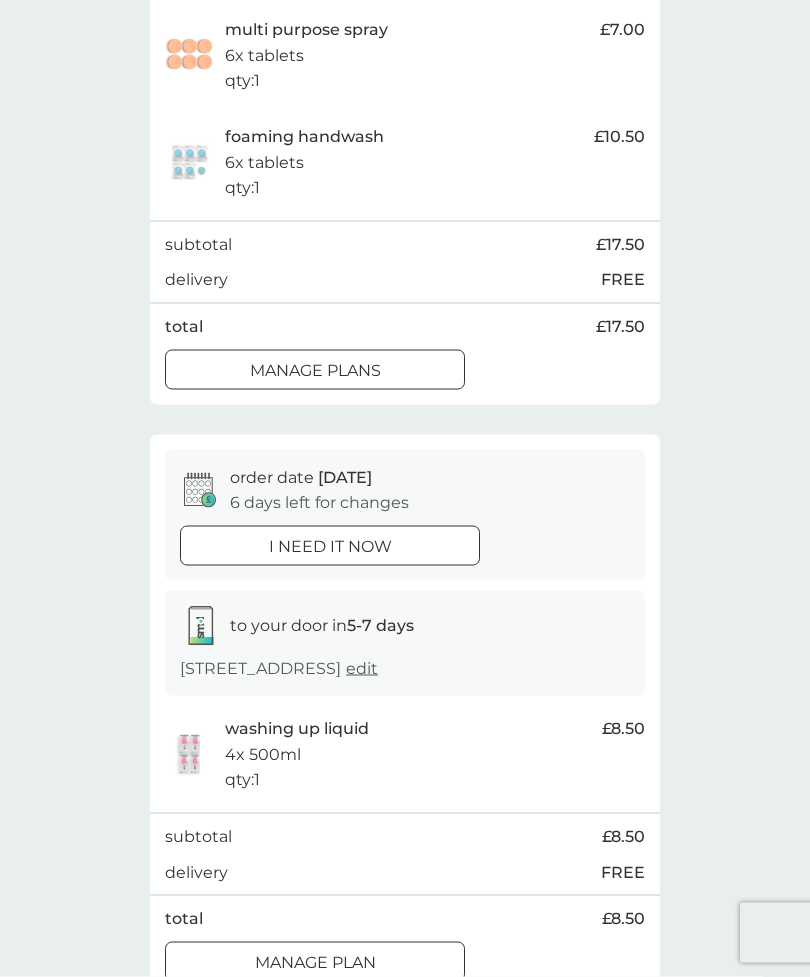 scroll, scrollTop: 450, scrollLeft: 0, axis: vertical 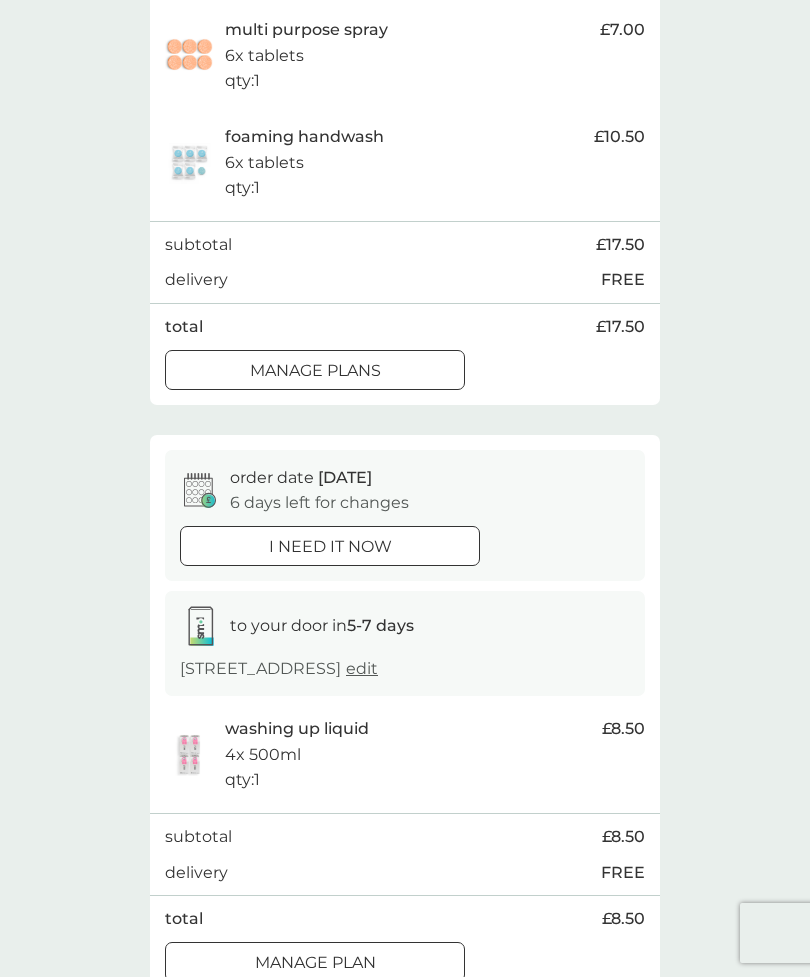 click on "manage plans" at bounding box center (315, 371) 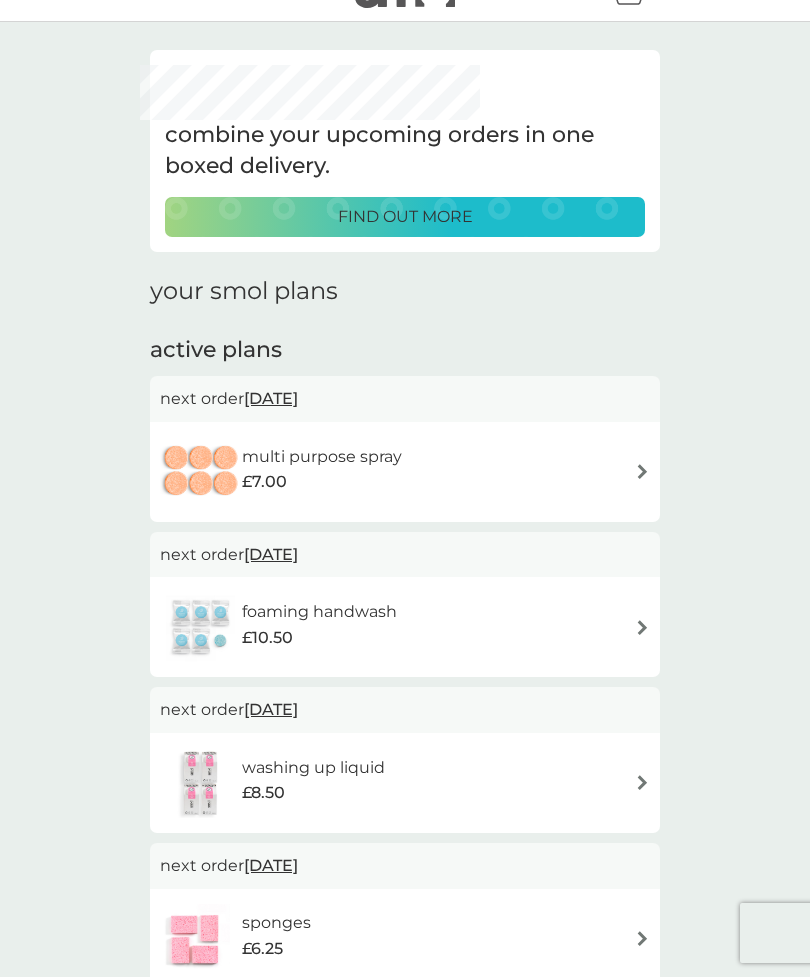 scroll, scrollTop: 43, scrollLeft: 0, axis: vertical 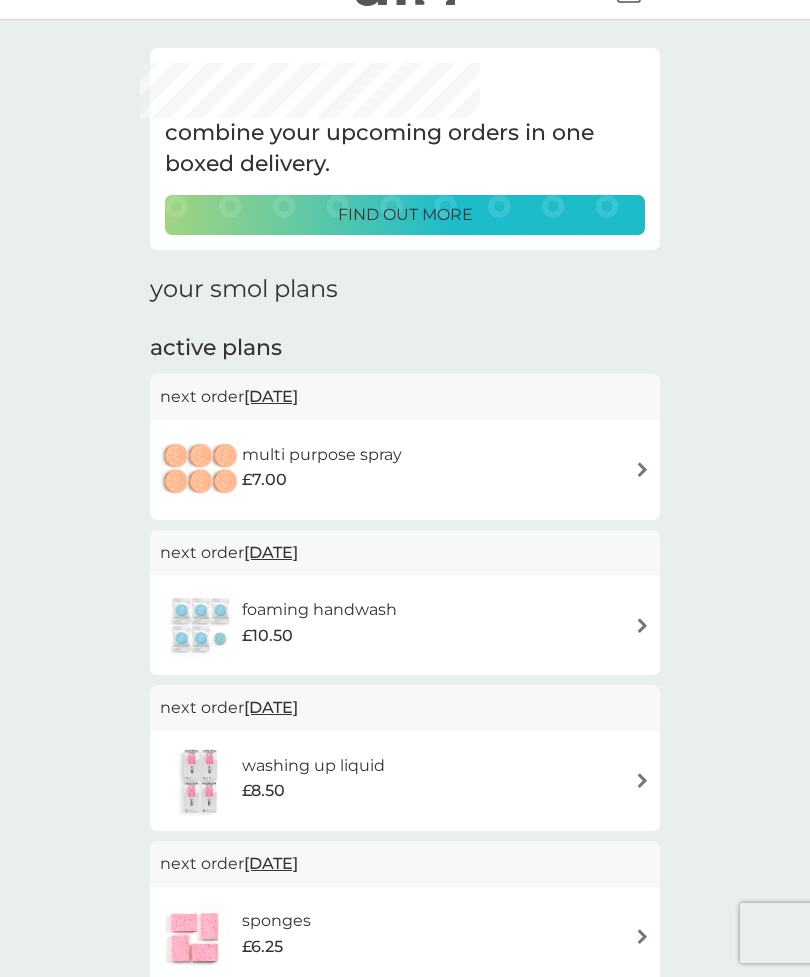 click at bounding box center [642, 625] 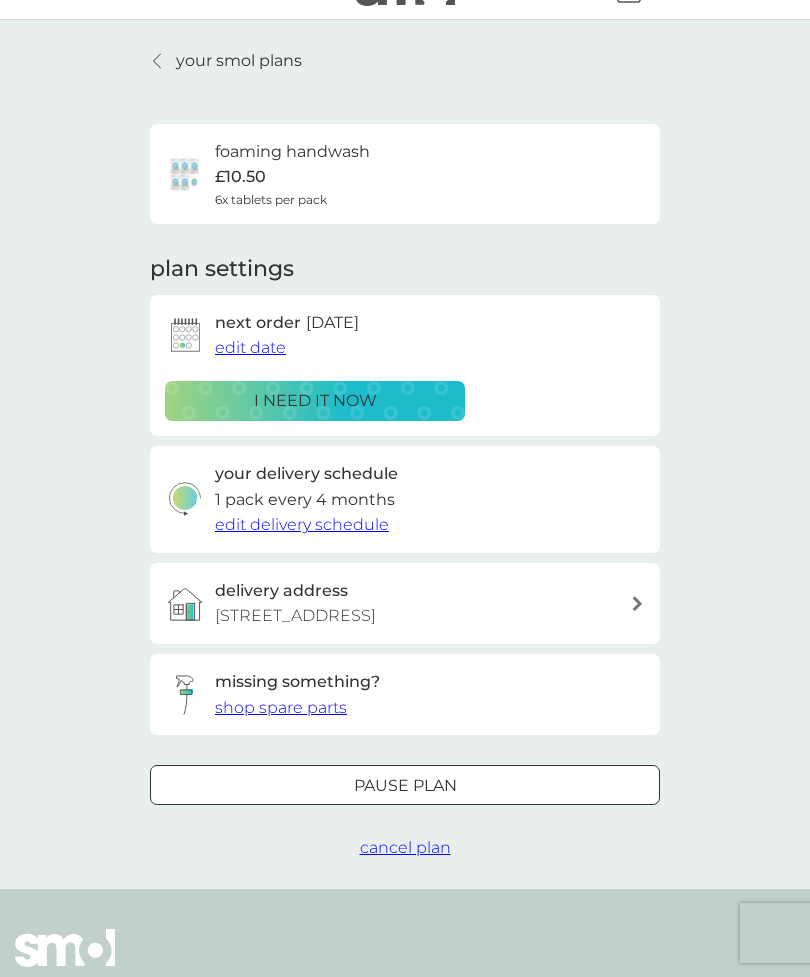 click at bounding box center (637, 603) 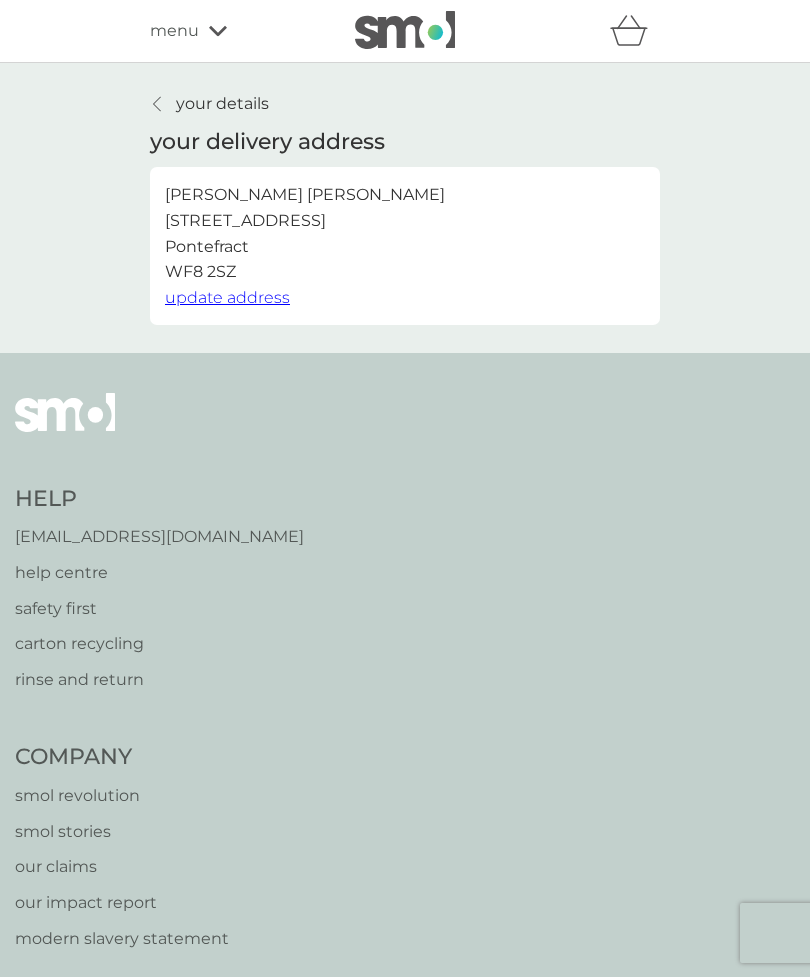 click at bounding box center (158, 104) 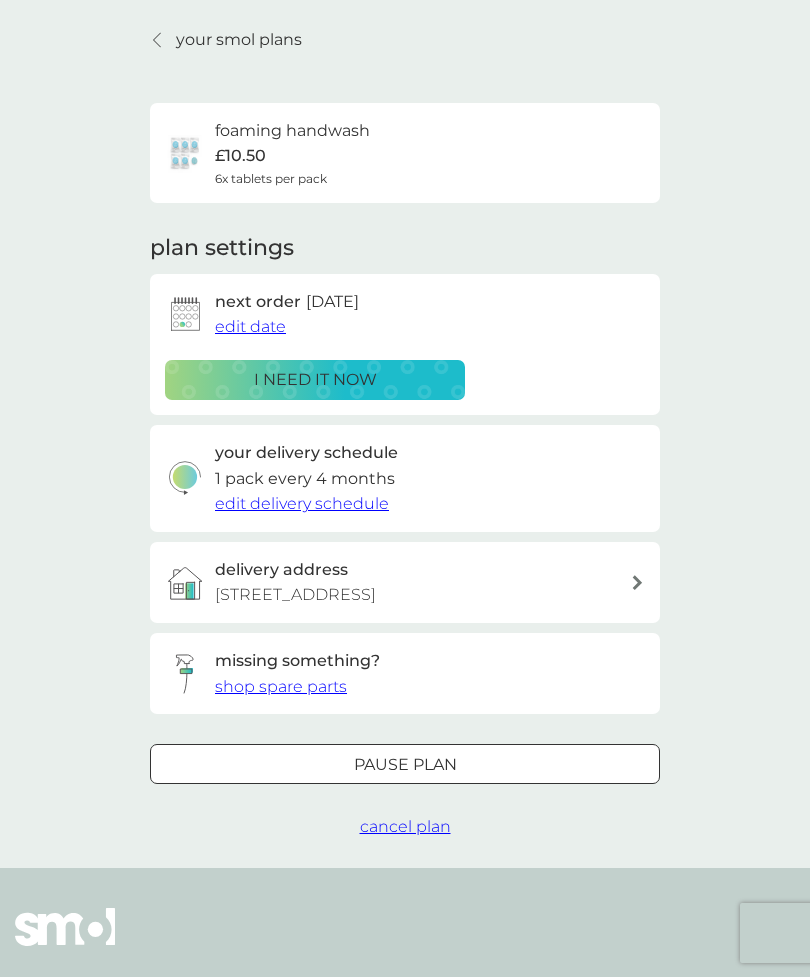 scroll, scrollTop: 0, scrollLeft: 0, axis: both 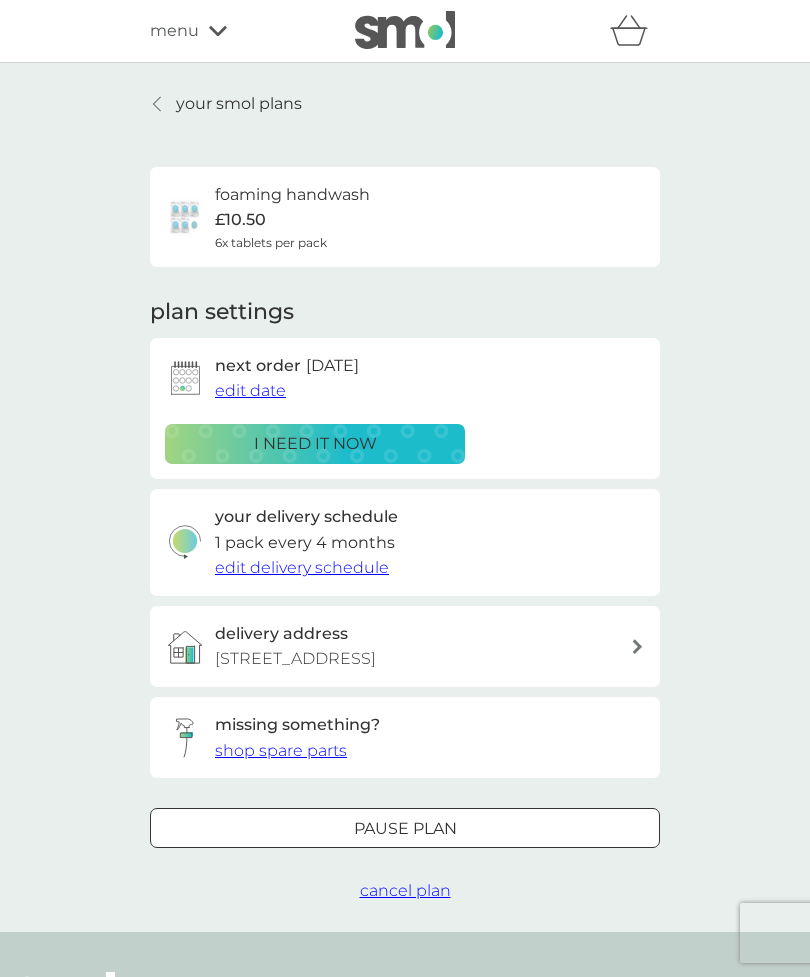 click on "edit date" at bounding box center (250, 390) 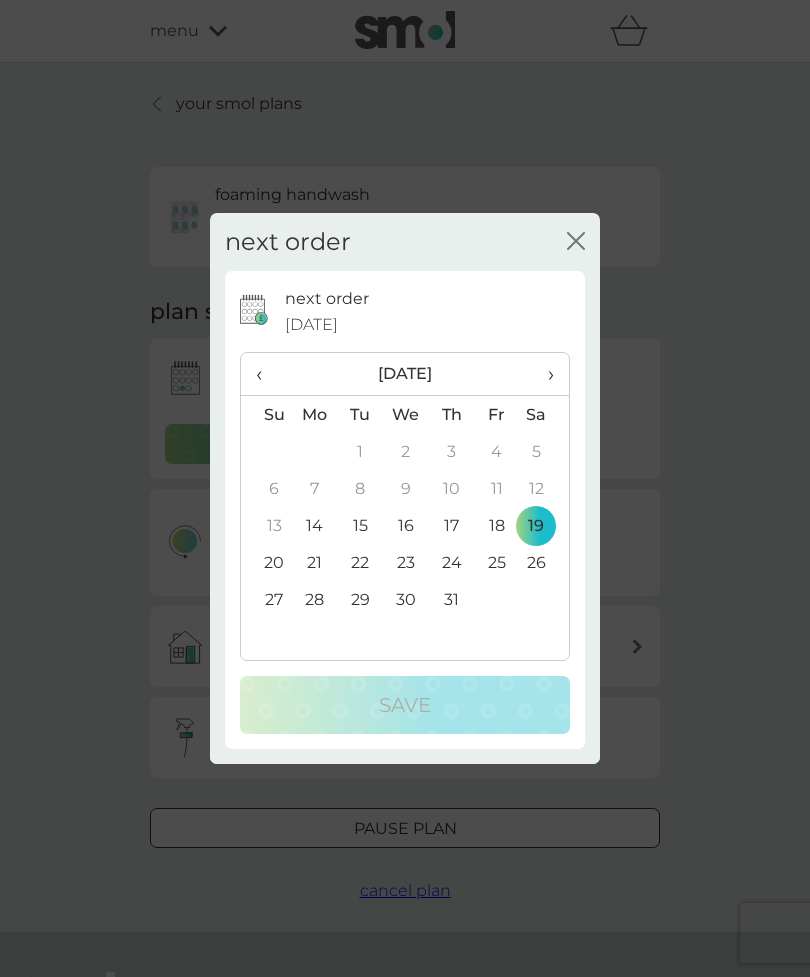click on "›" at bounding box center (544, 374) 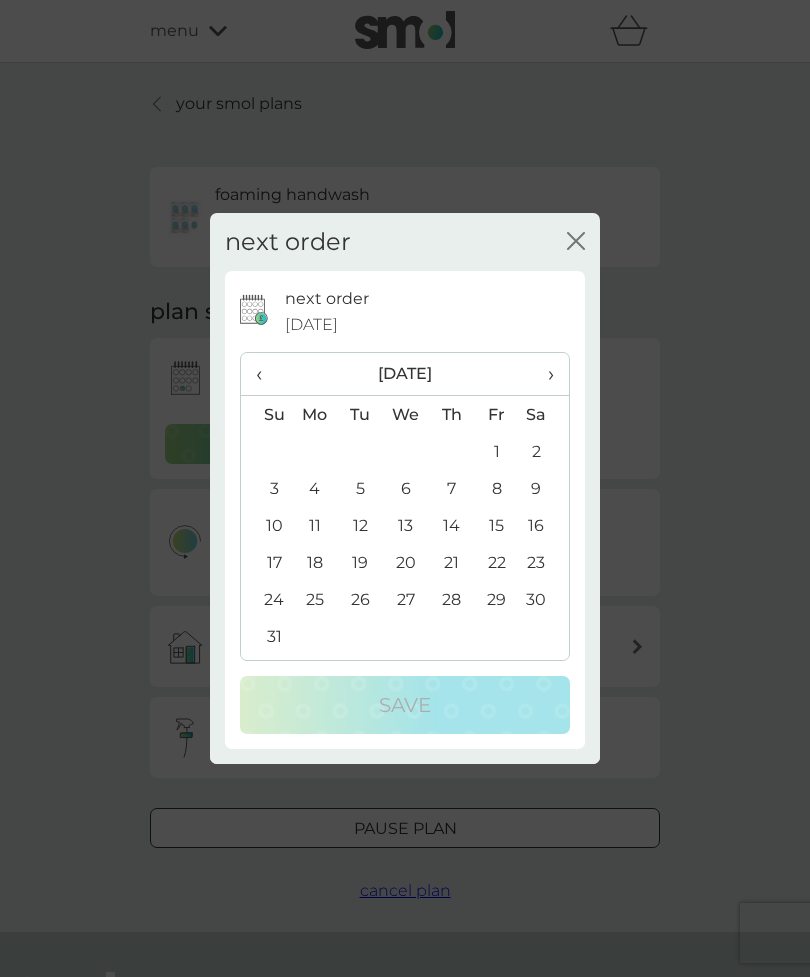 click on "›" at bounding box center (544, 374) 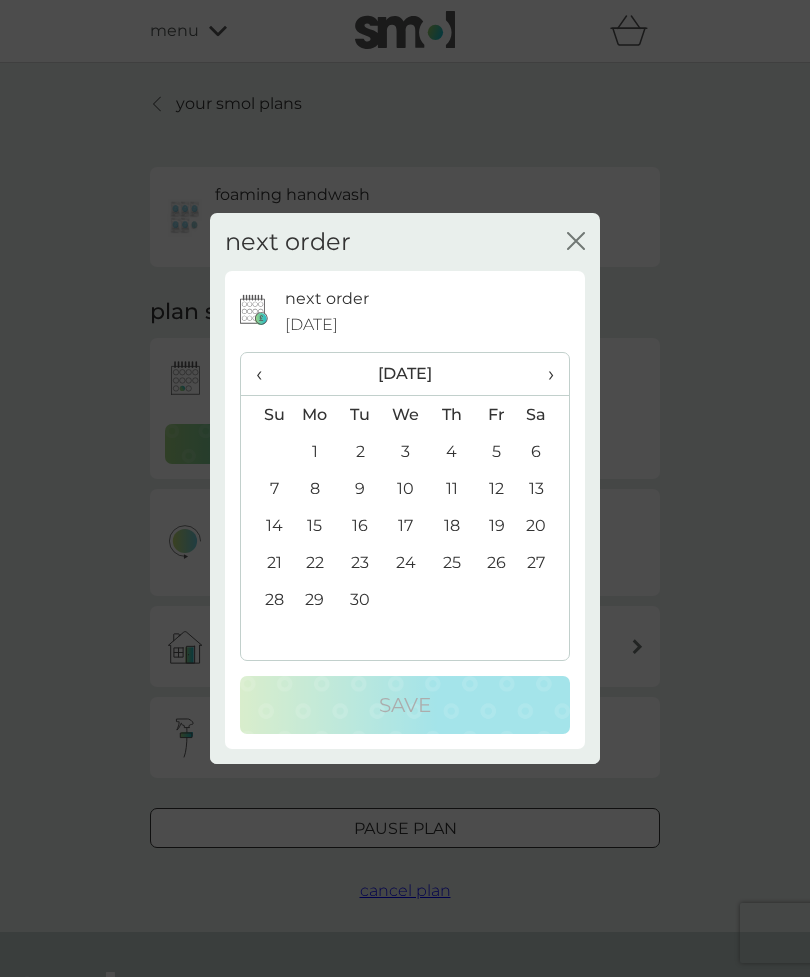 click on "19" at bounding box center [496, 525] 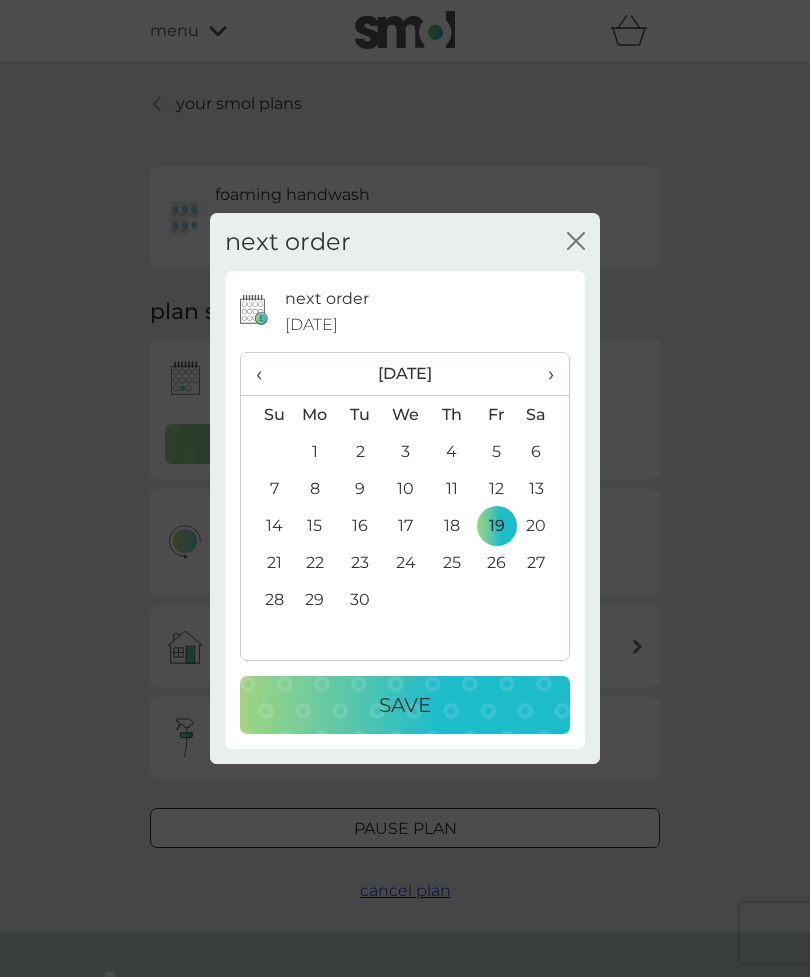 click on "Save" at bounding box center (405, 705) 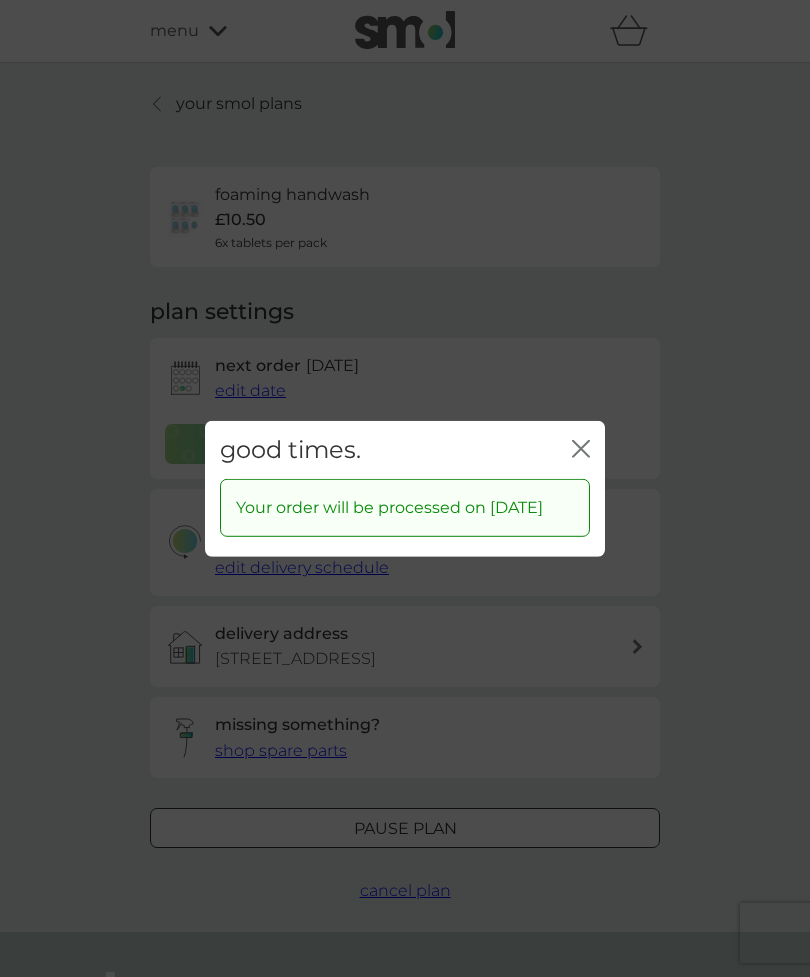 click 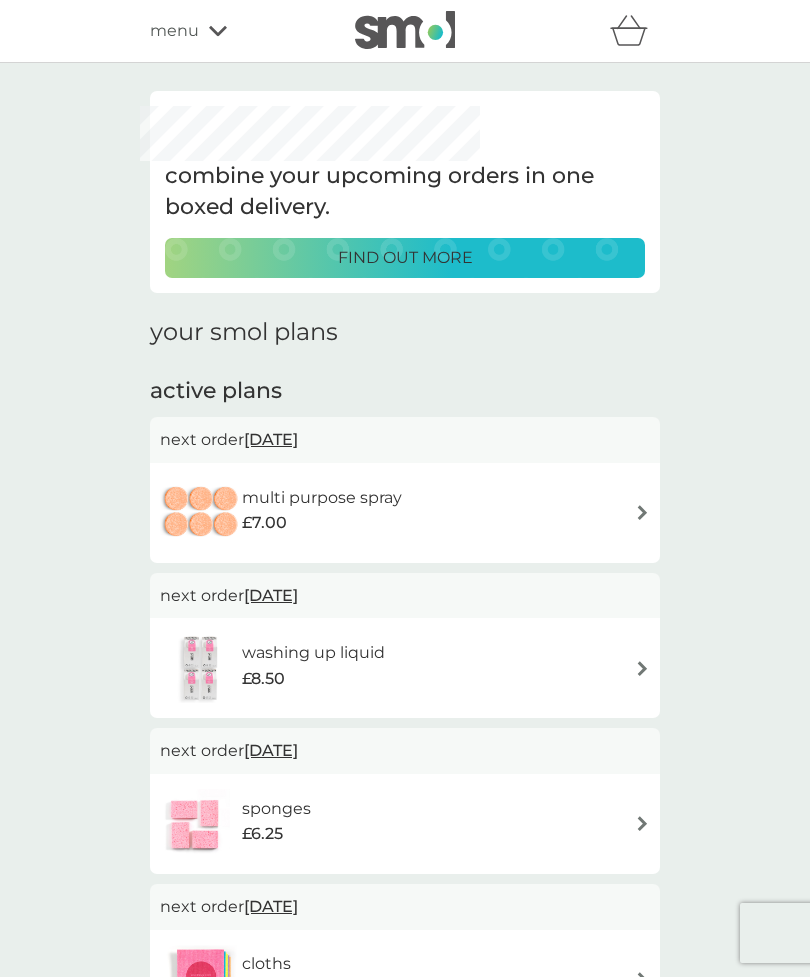 scroll, scrollTop: 107, scrollLeft: 0, axis: vertical 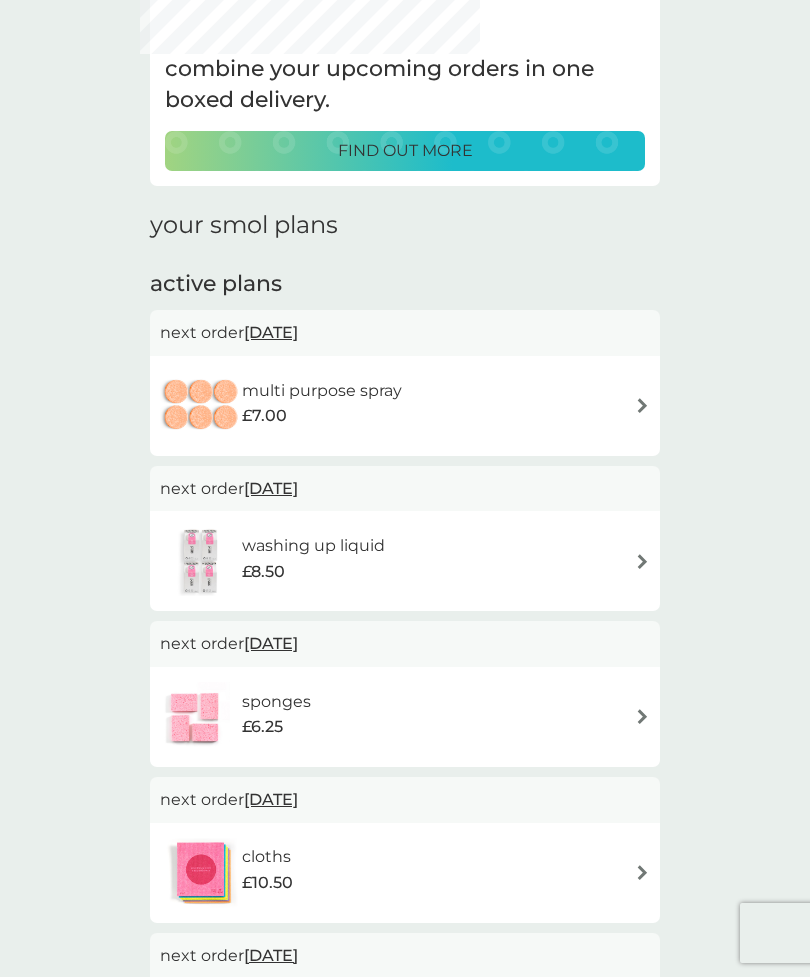 click at bounding box center [642, 561] 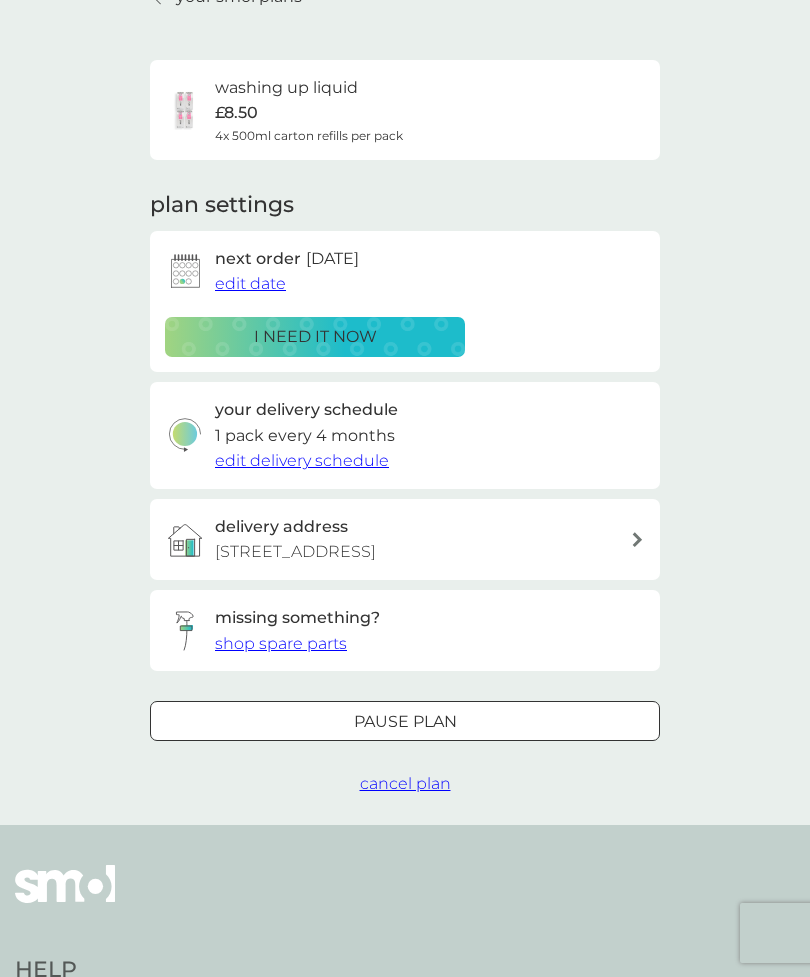 scroll, scrollTop: 0, scrollLeft: 0, axis: both 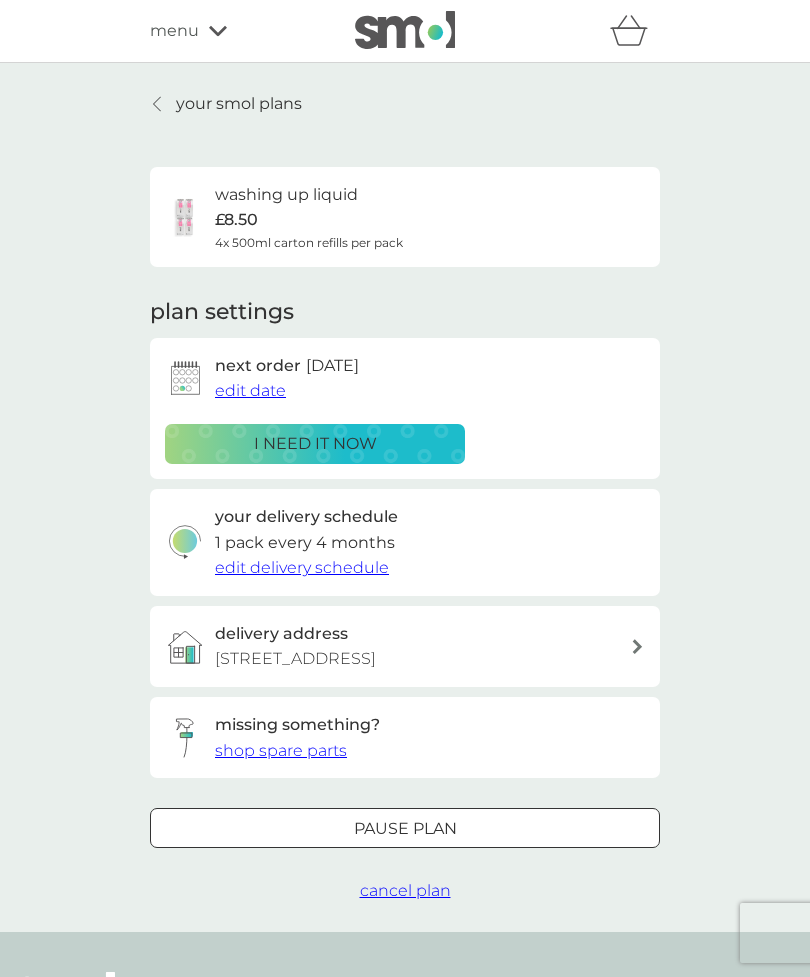 click on "edit date" at bounding box center [250, 390] 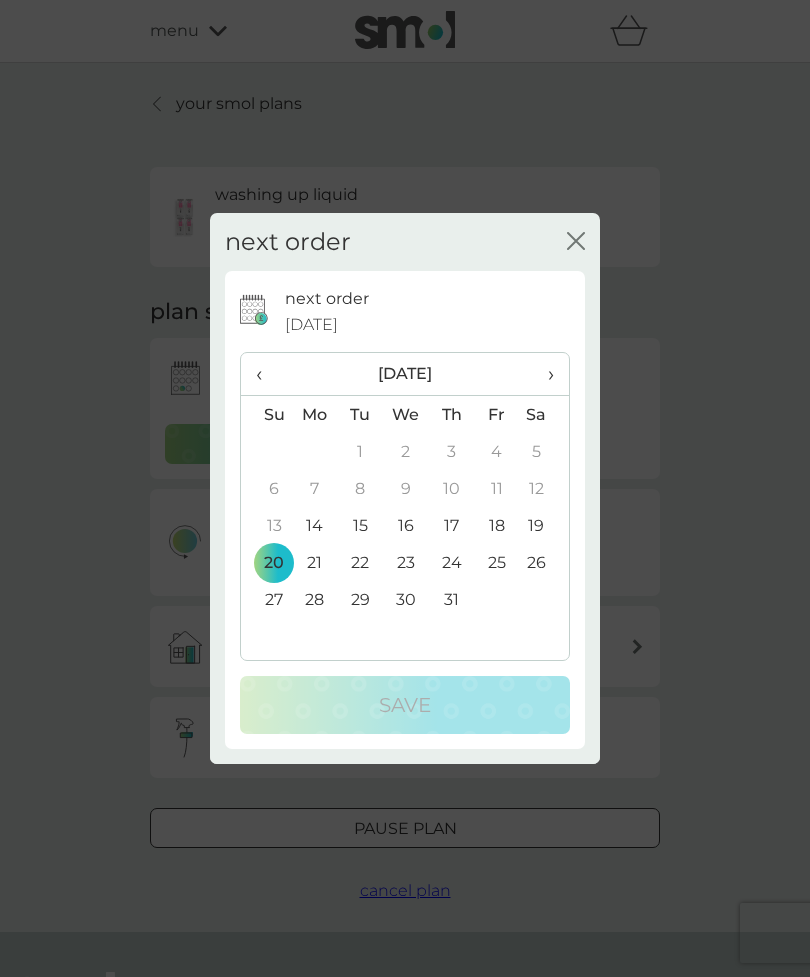click on "›" at bounding box center [544, 374] 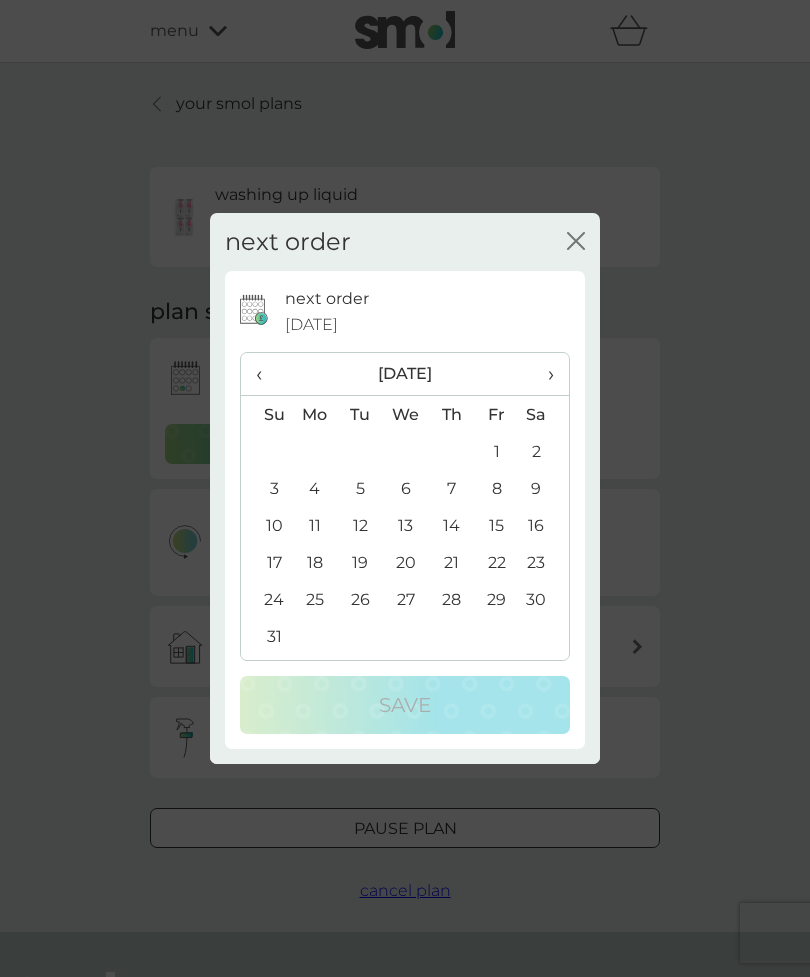 click on "›" at bounding box center [544, 374] 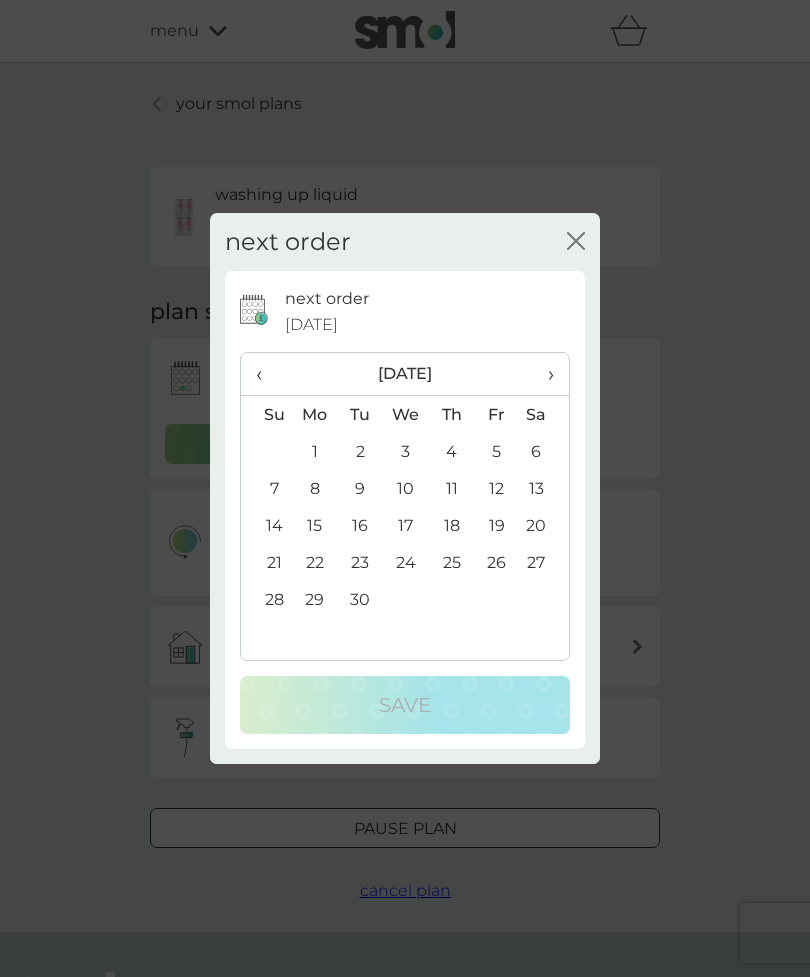 click on "19" at bounding box center [496, 525] 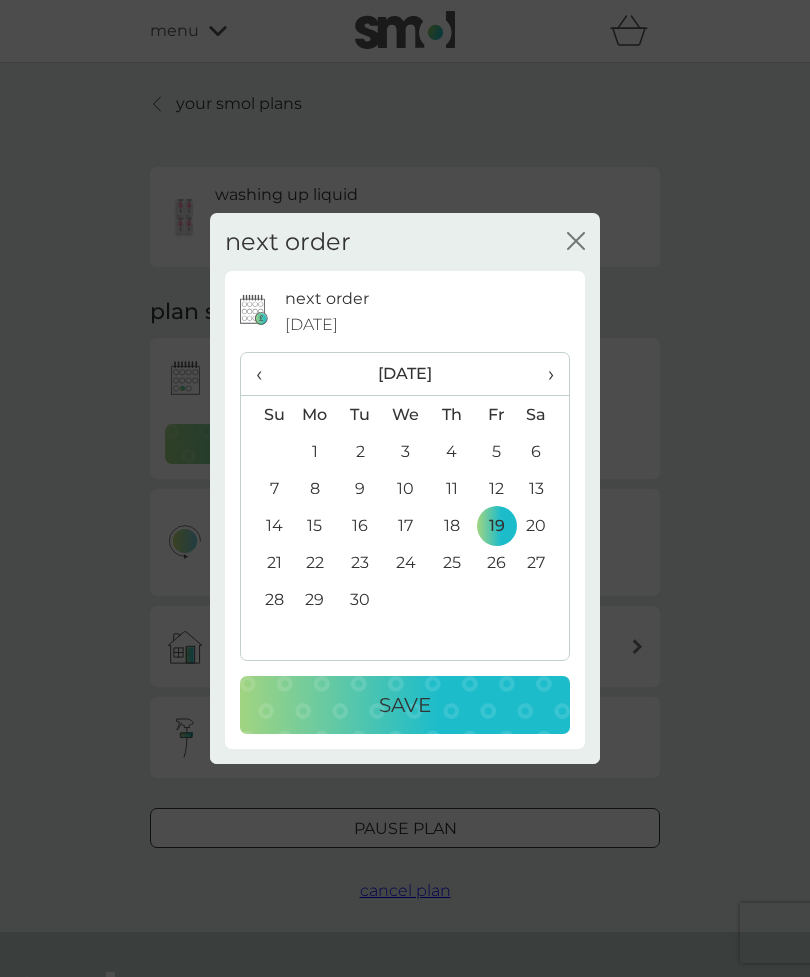 click on "Save" at bounding box center [405, 705] 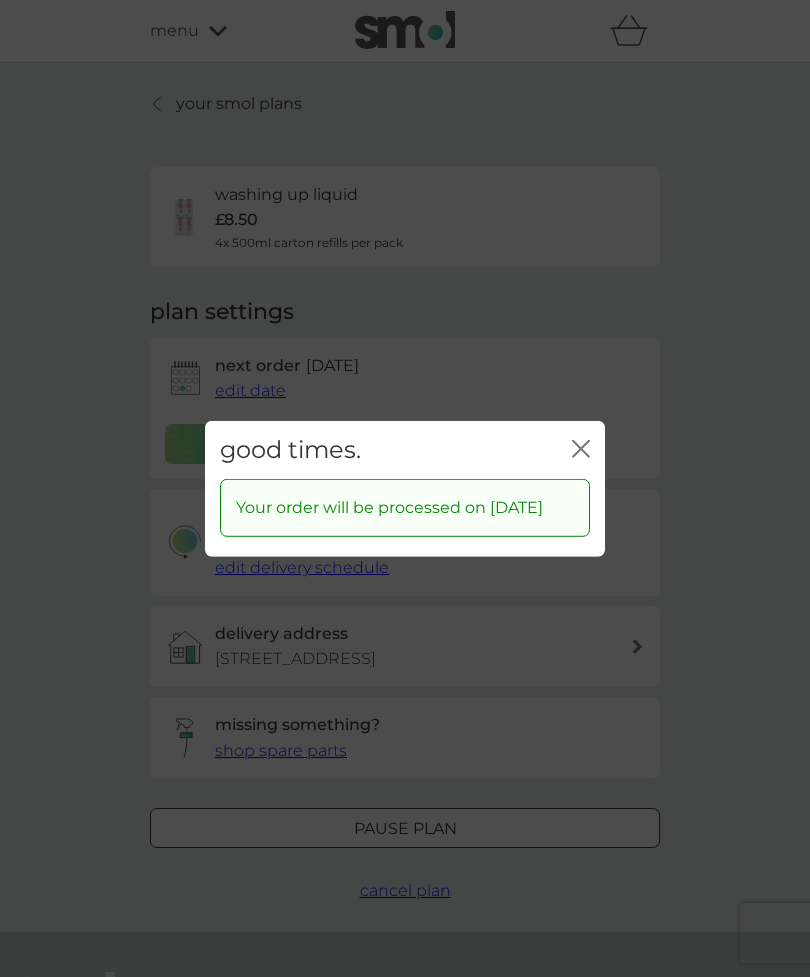 click 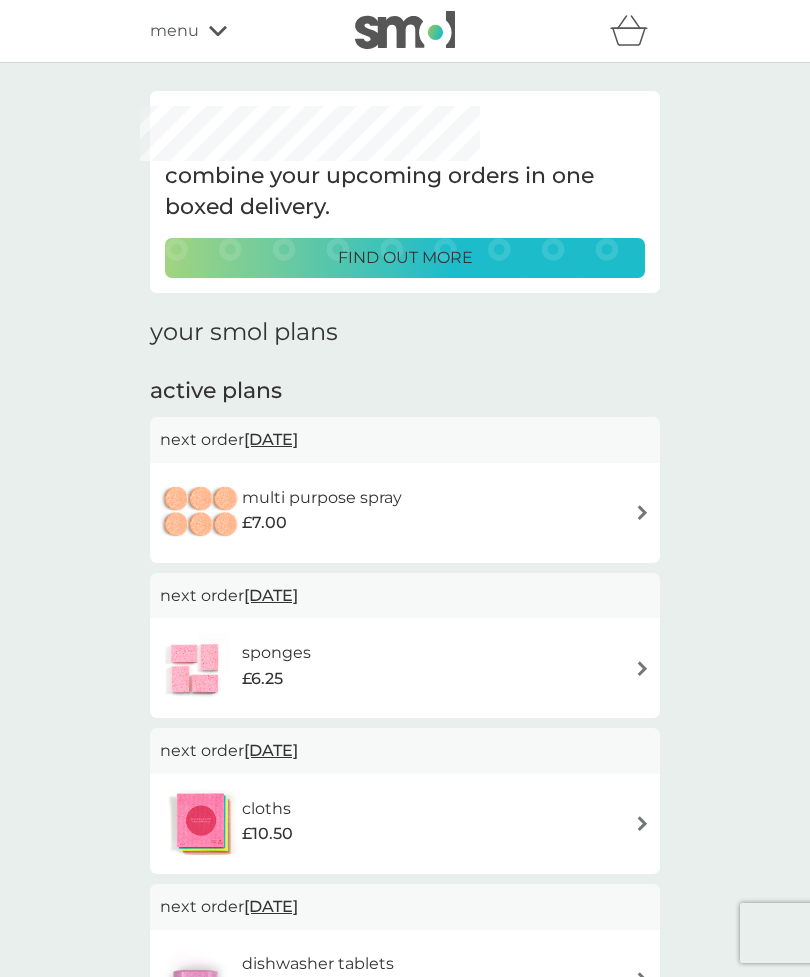 scroll, scrollTop: 107, scrollLeft: 0, axis: vertical 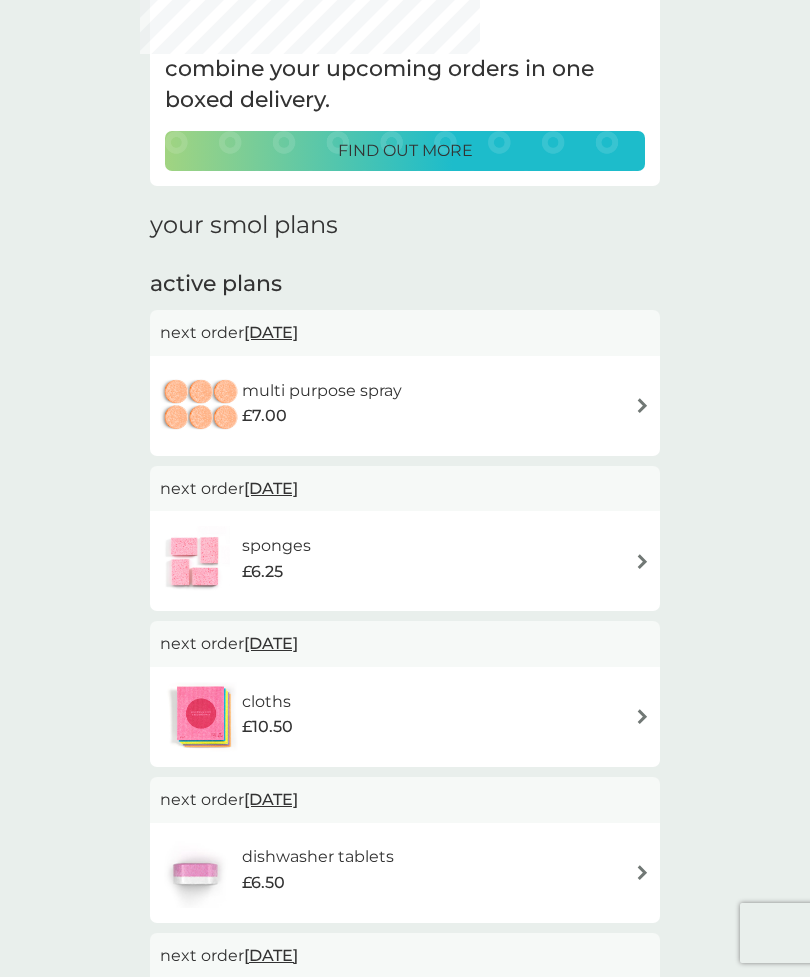 click at bounding box center [642, 561] 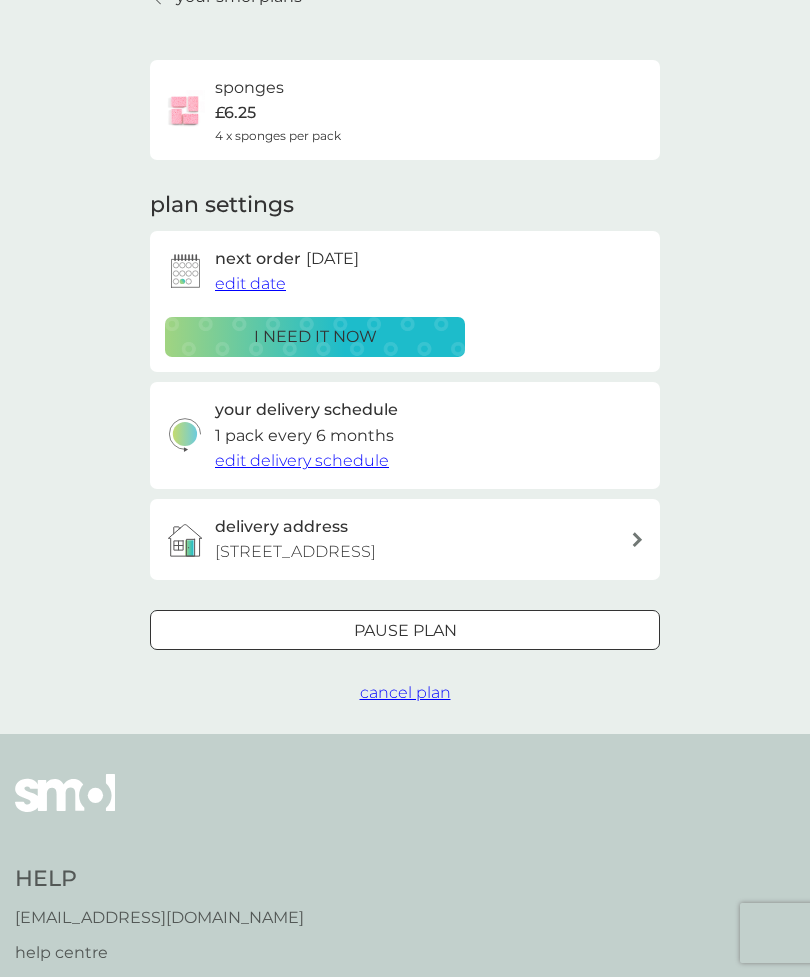 scroll, scrollTop: 0, scrollLeft: 0, axis: both 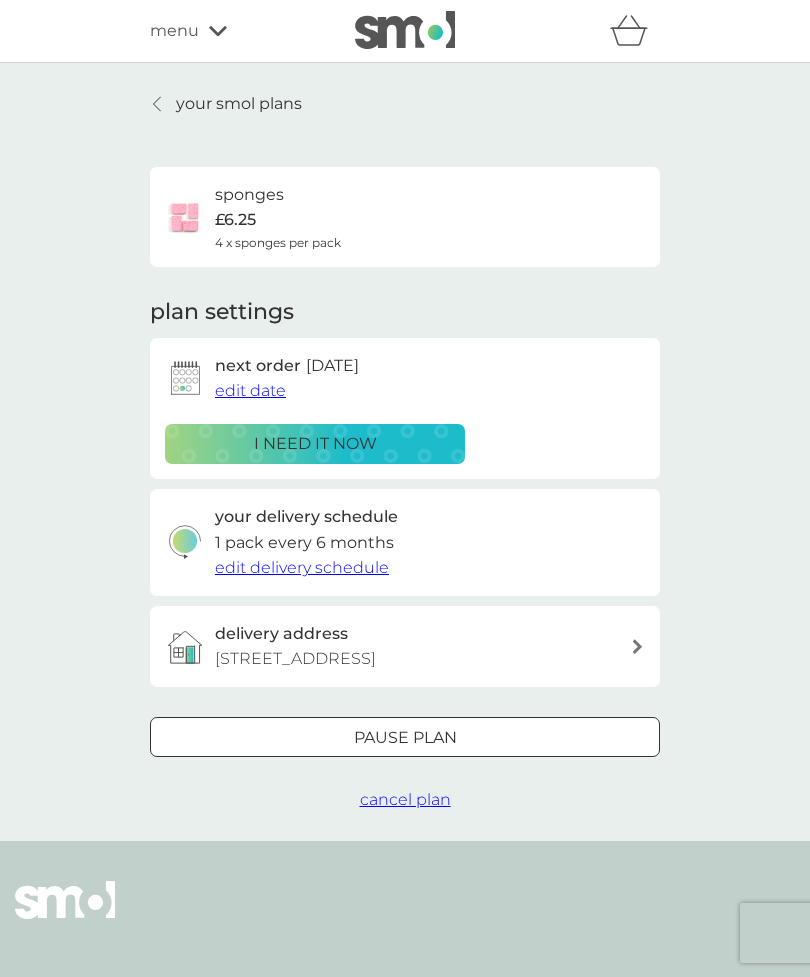 click on "Pause plan" at bounding box center [405, 738] 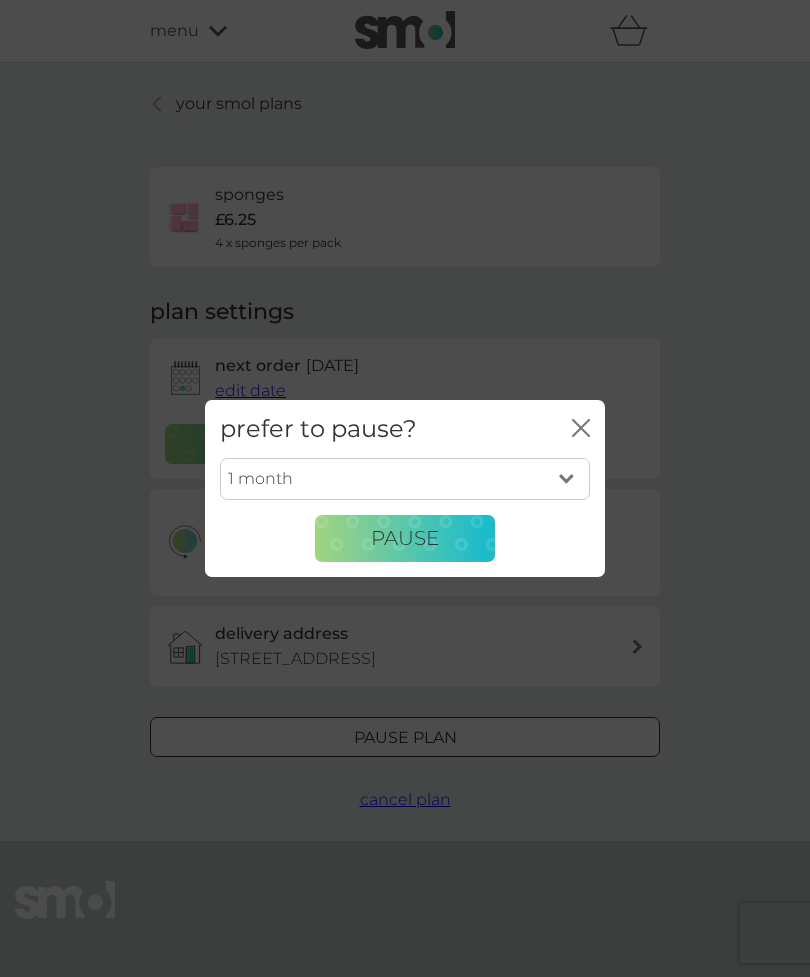 click on "Pause" at bounding box center (405, 539) 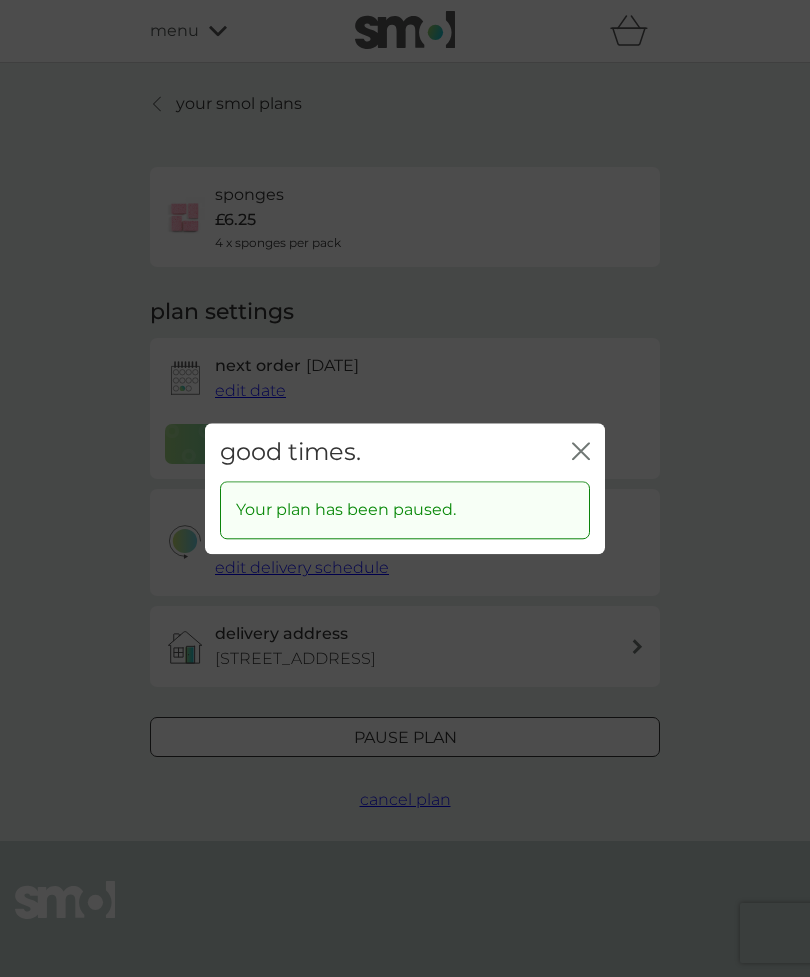 click 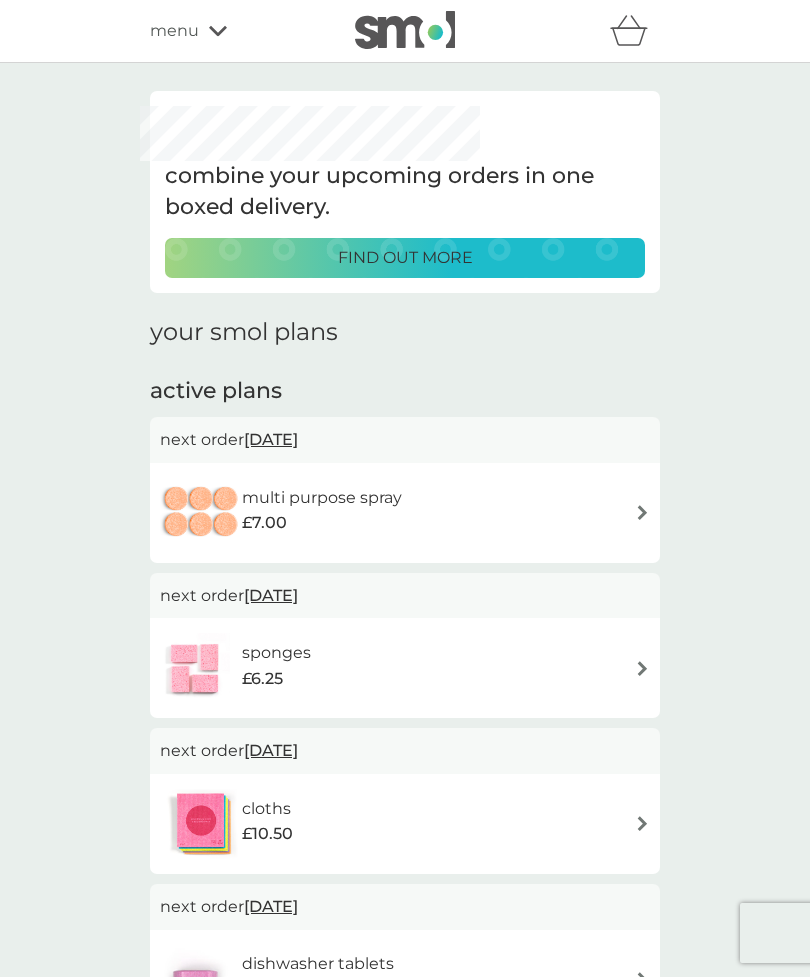 scroll, scrollTop: 107, scrollLeft: 0, axis: vertical 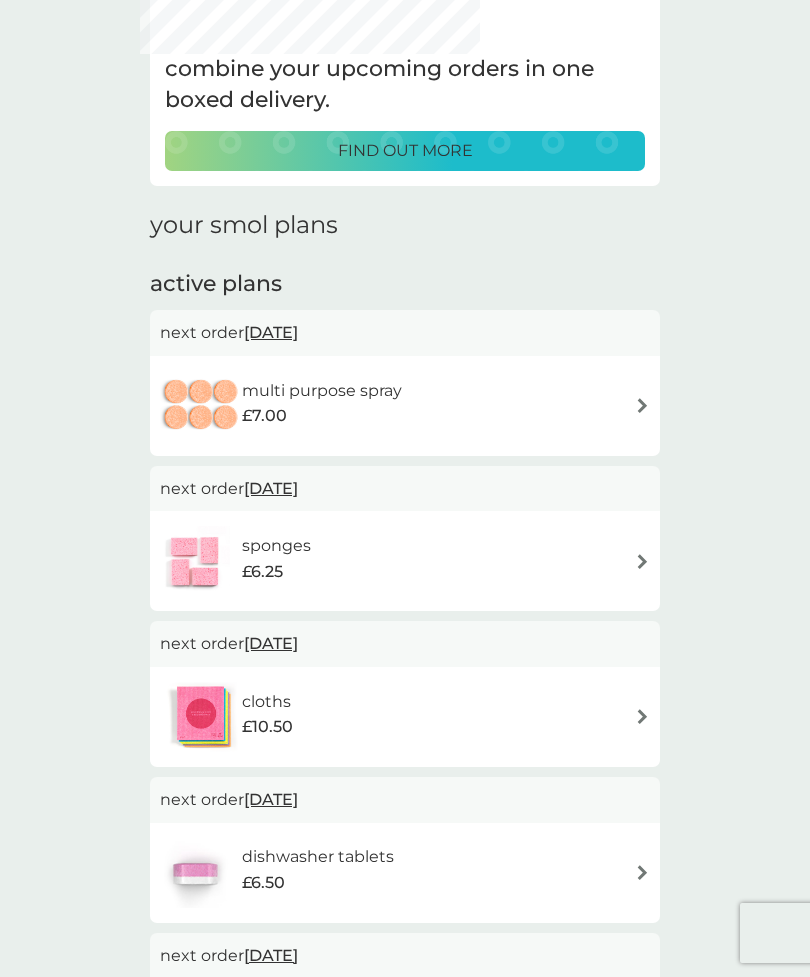 click at bounding box center (642, 716) 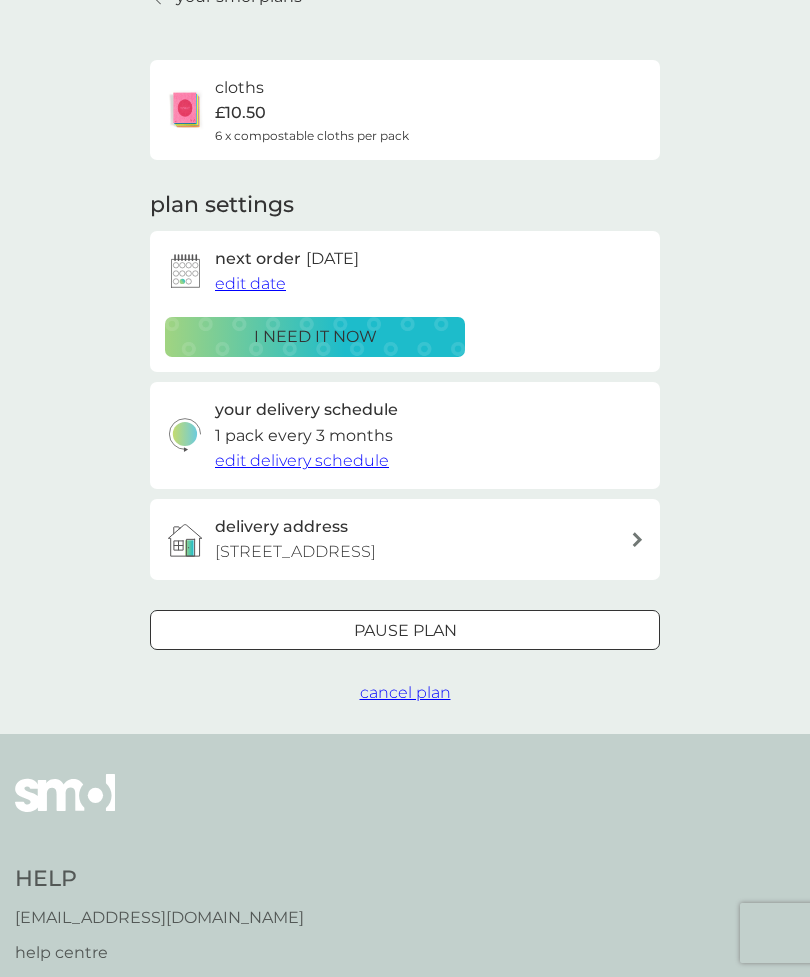 scroll, scrollTop: 0, scrollLeft: 0, axis: both 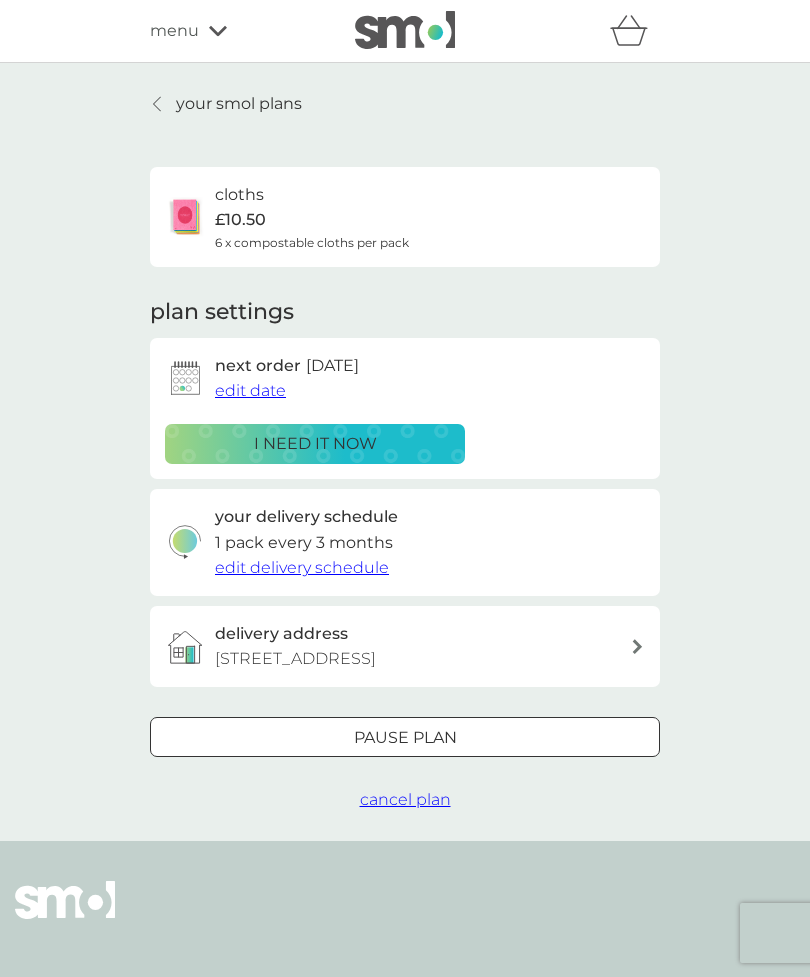 click on "Pause plan" at bounding box center (405, 738) 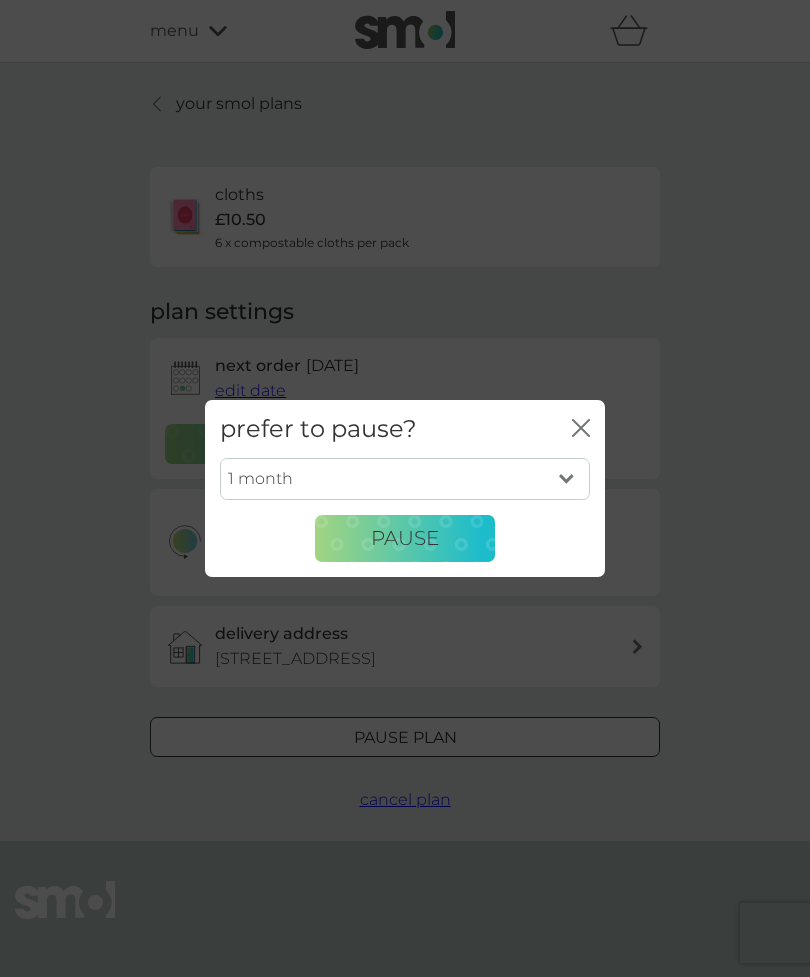 click on "1 month 2 months 3 months 4 months 5 months 6 months" at bounding box center [405, 479] 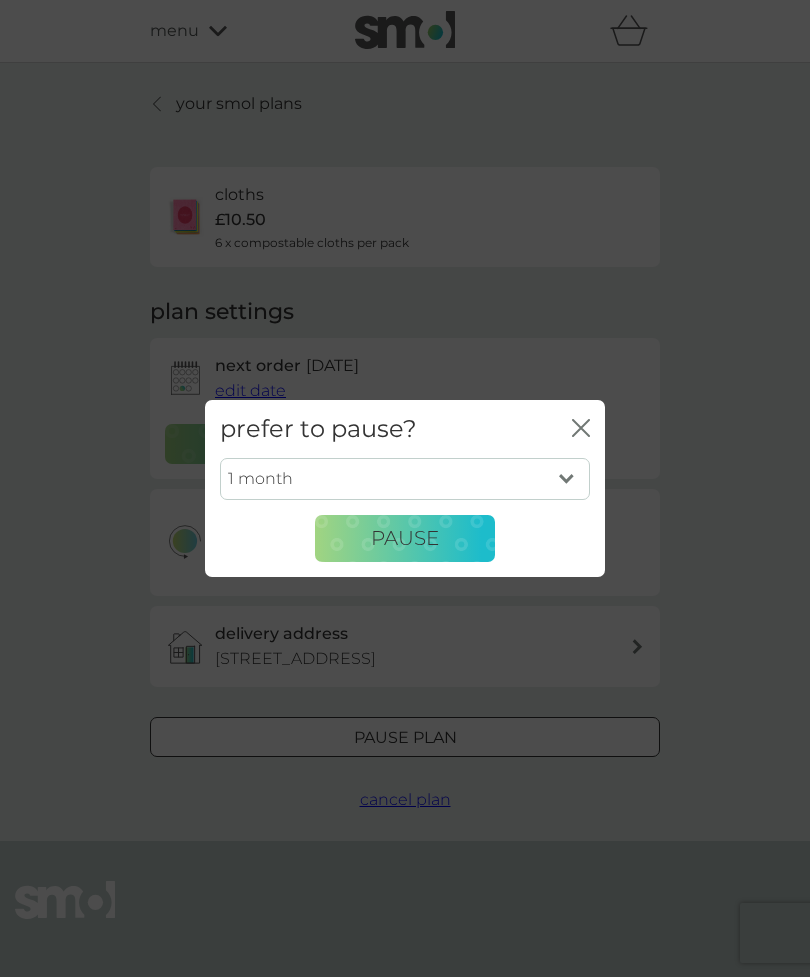 select on "6" 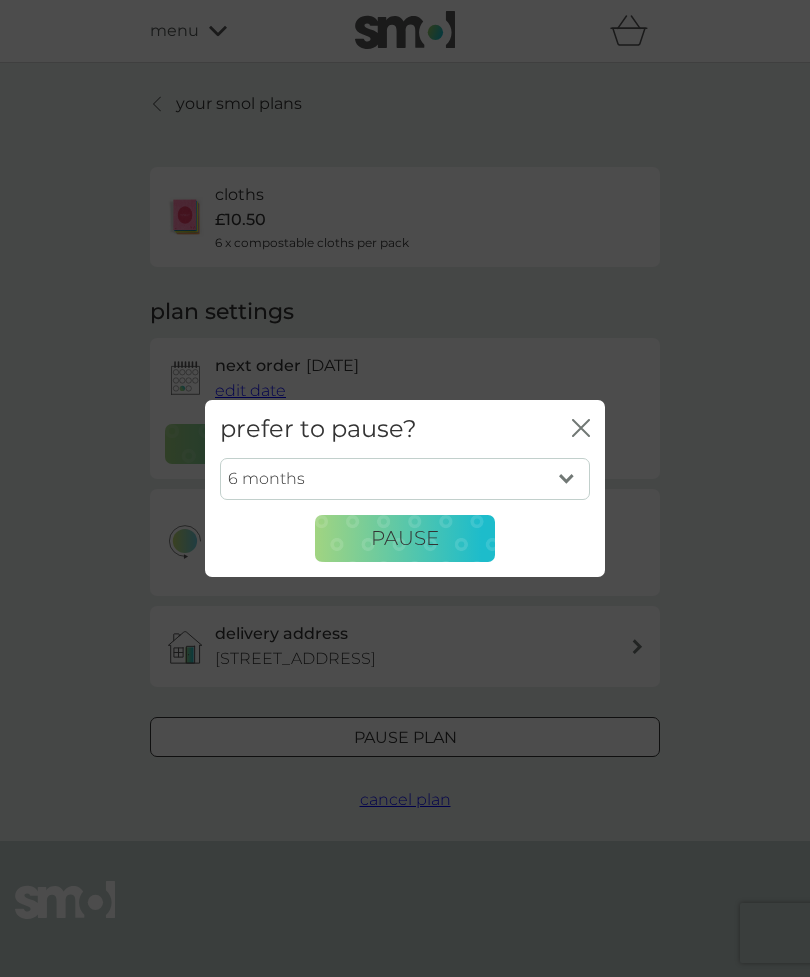 click on "Pause" at bounding box center (405, 539) 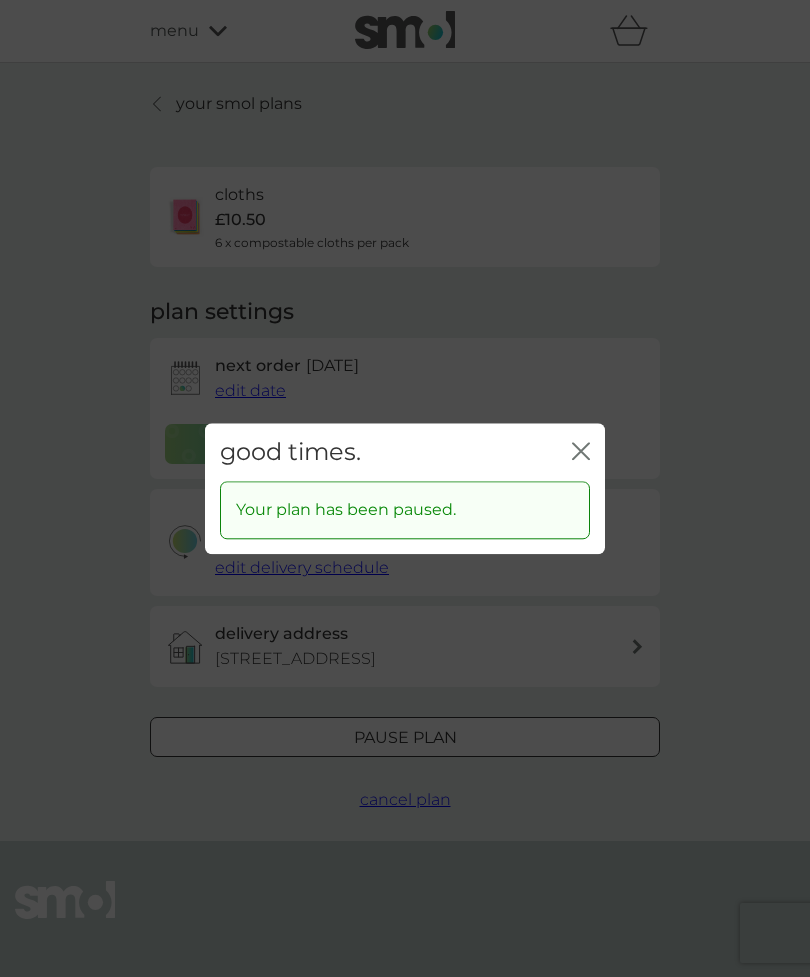 click 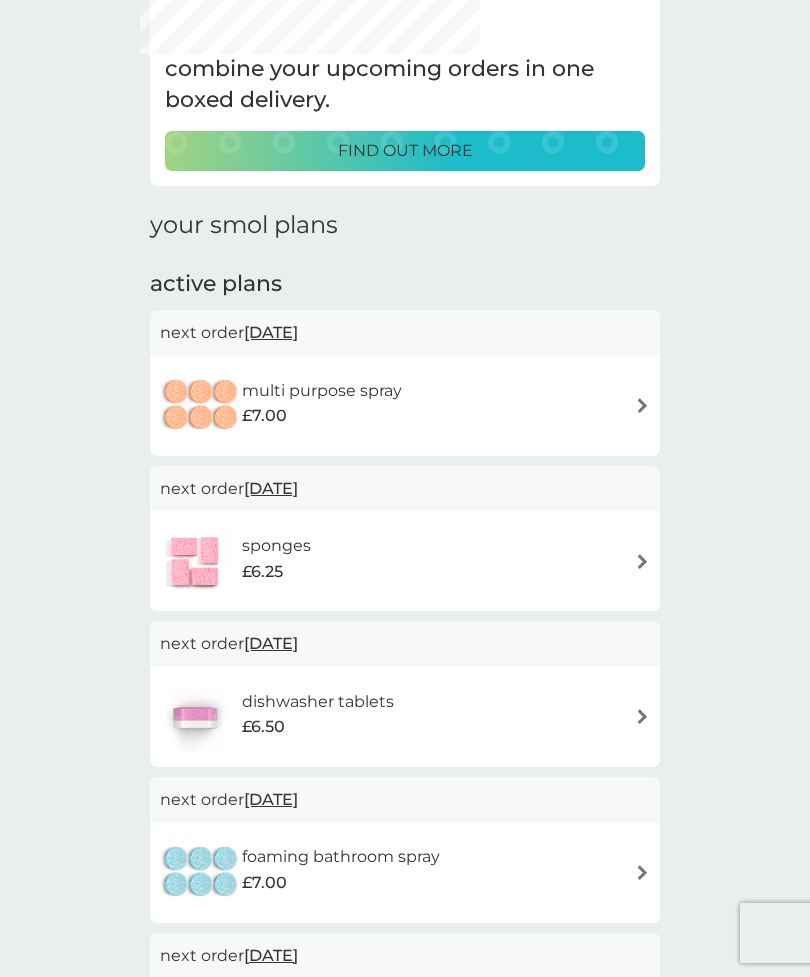 scroll, scrollTop: 42, scrollLeft: 0, axis: vertical 